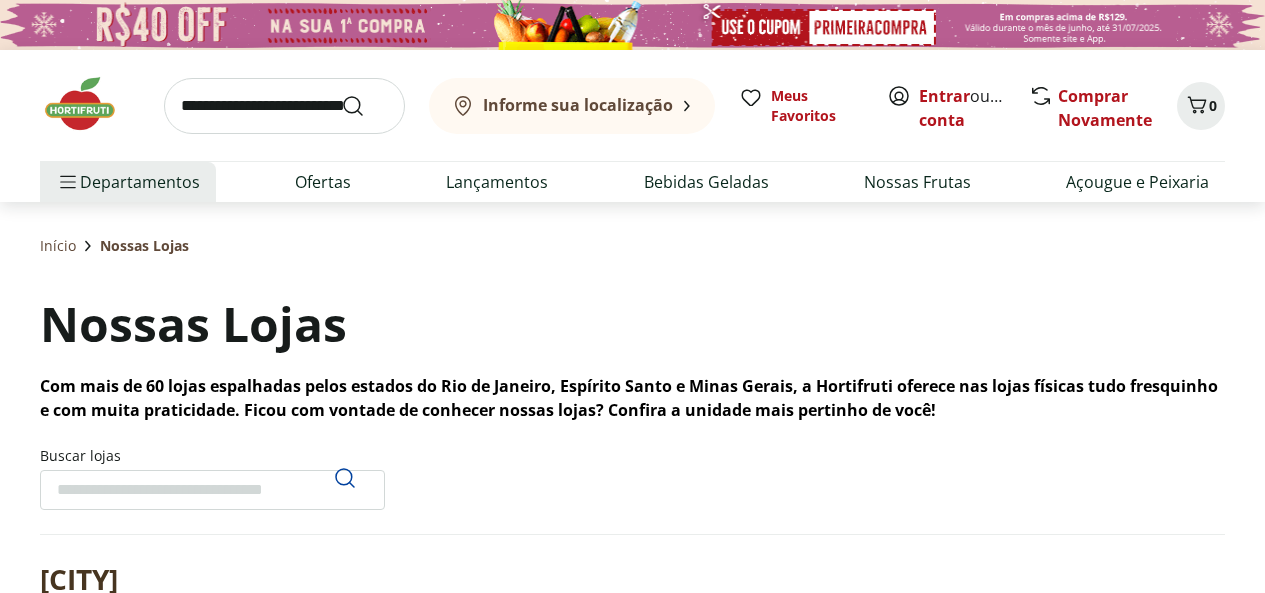 scroll, scrollTop: 0, scrollLeft: 0, axis: both 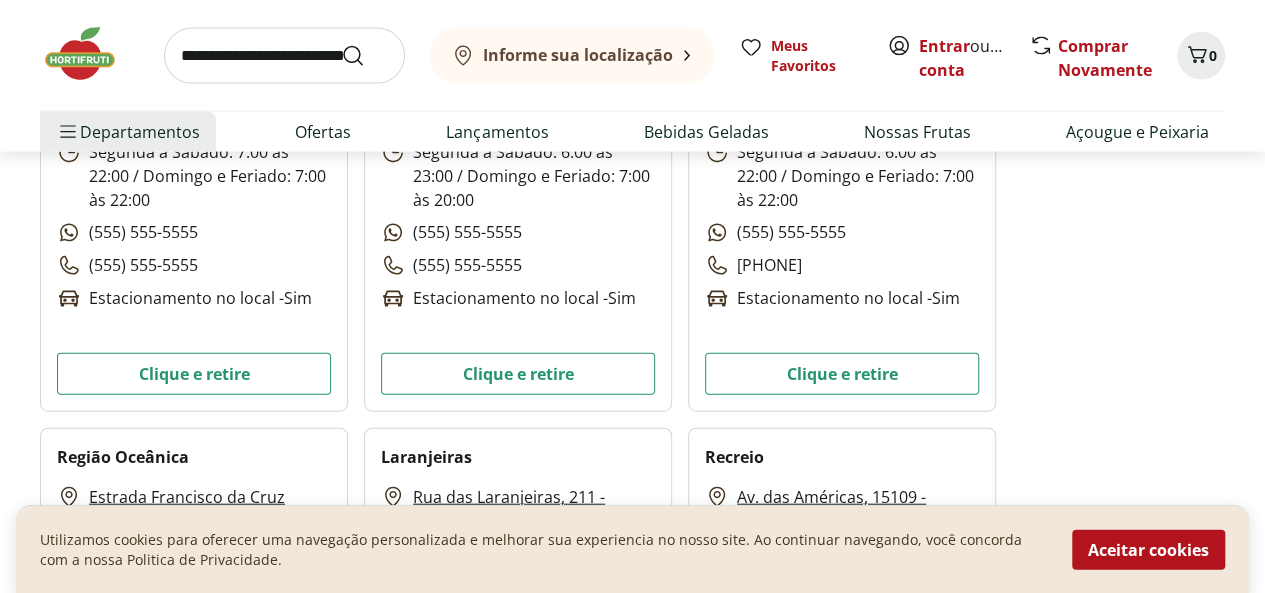 click on "Aceitar cookies" at bounding box center (1148, 549) 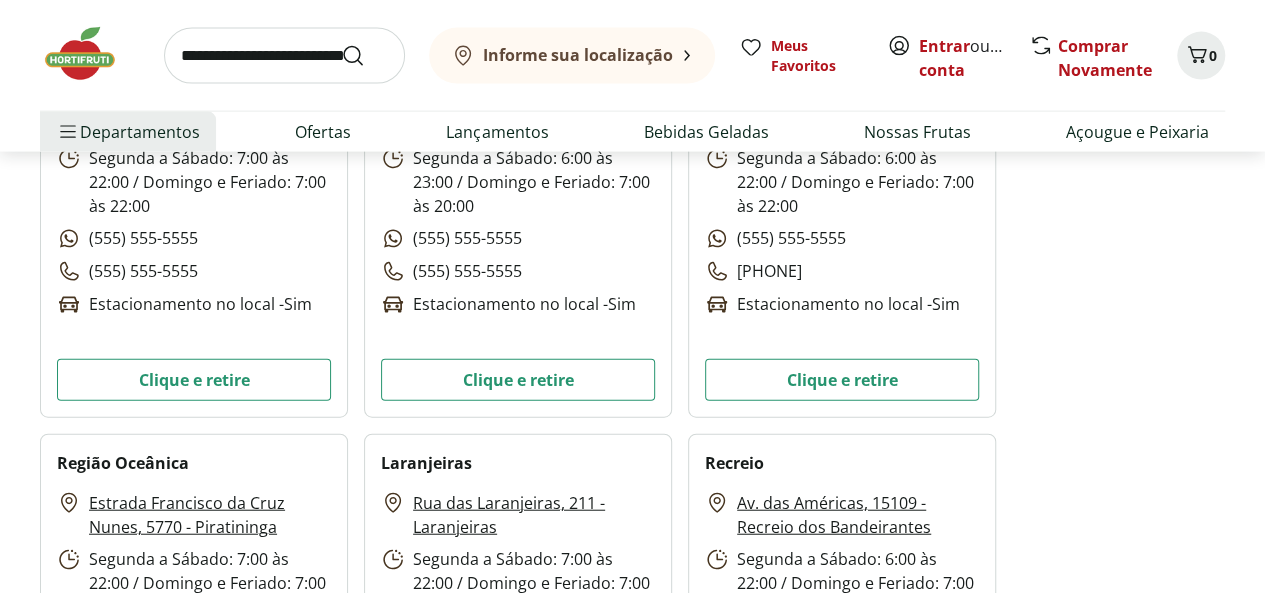 scroll, scrollTop: 1600, scrollLeft: 0, axis: vertical 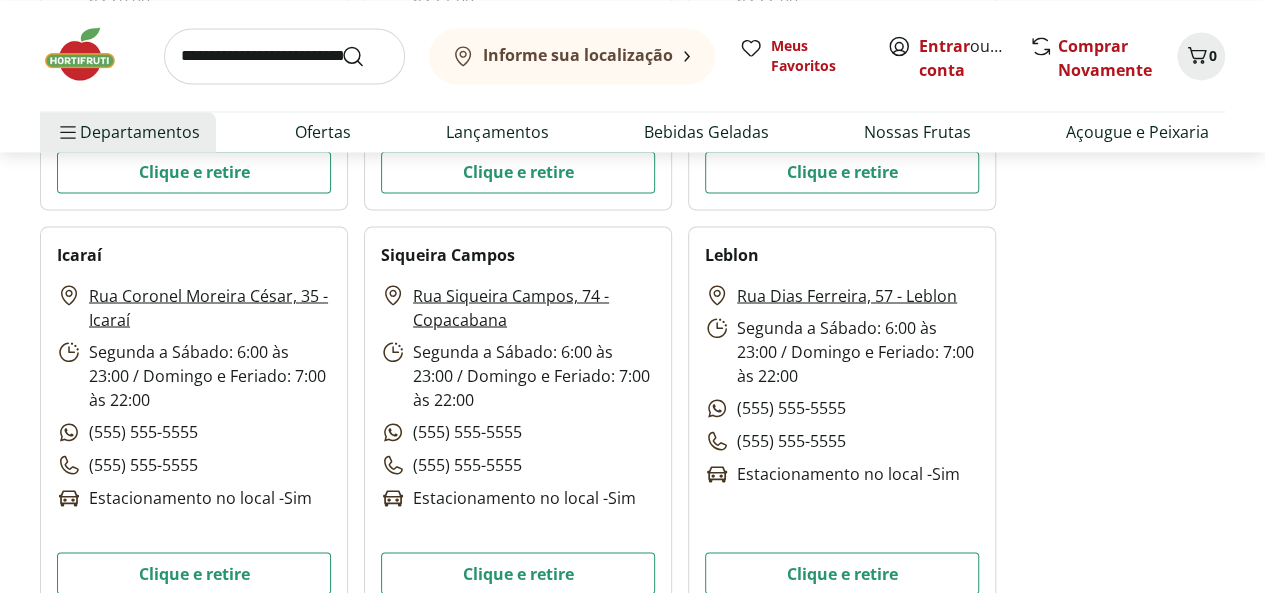 click on "Informe sua localização" at bounding box center (572, 56) 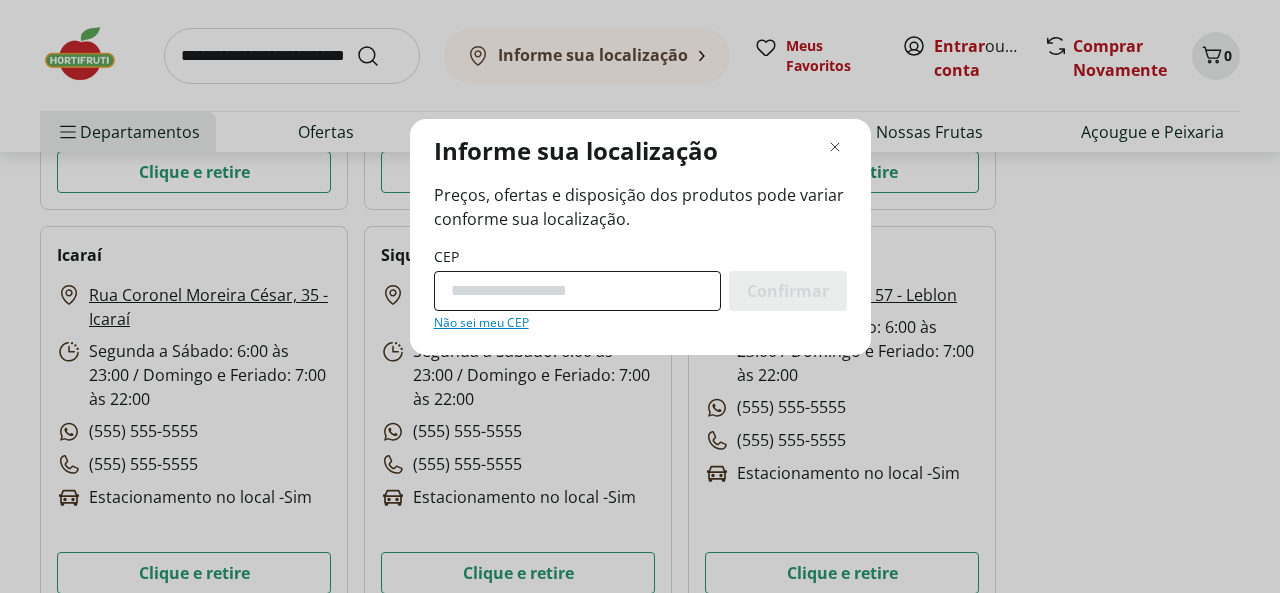 click on "CEP" at bounding box center [577, 291] 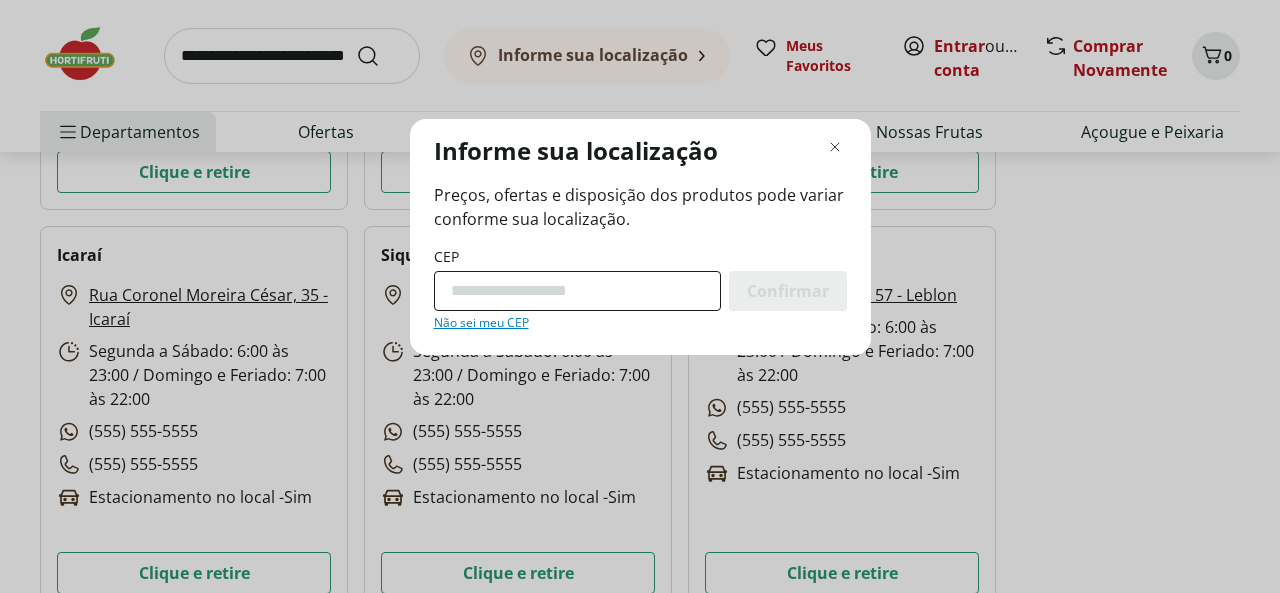 type on "*********" 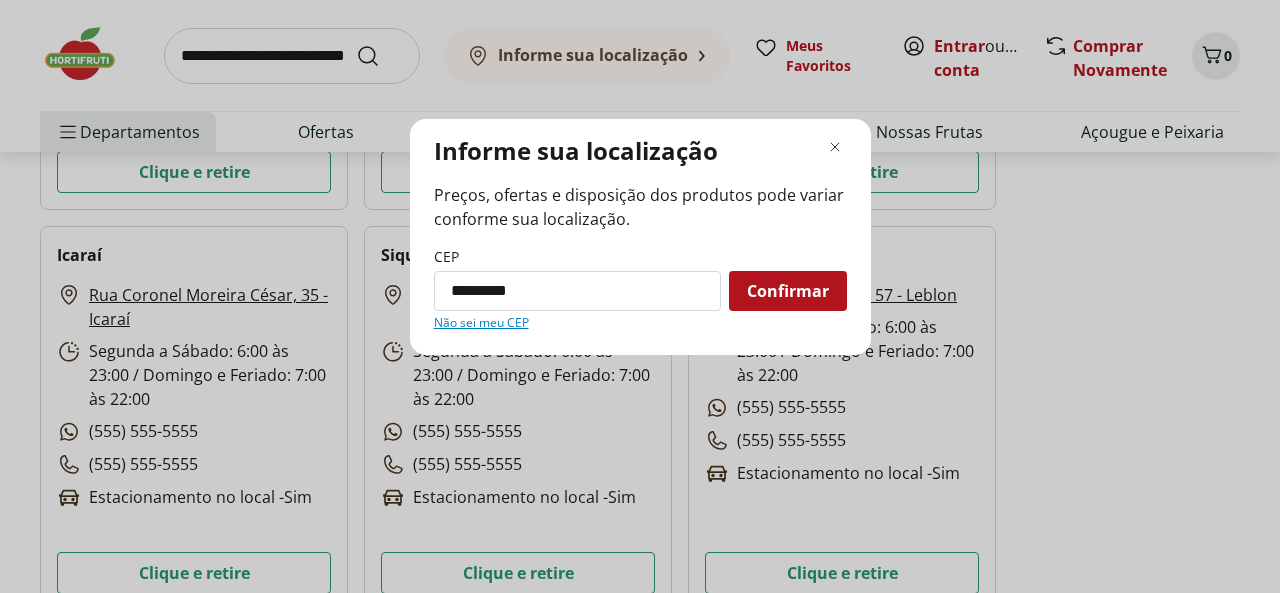 click on "Confirmar" at bounding box center (788, 291) 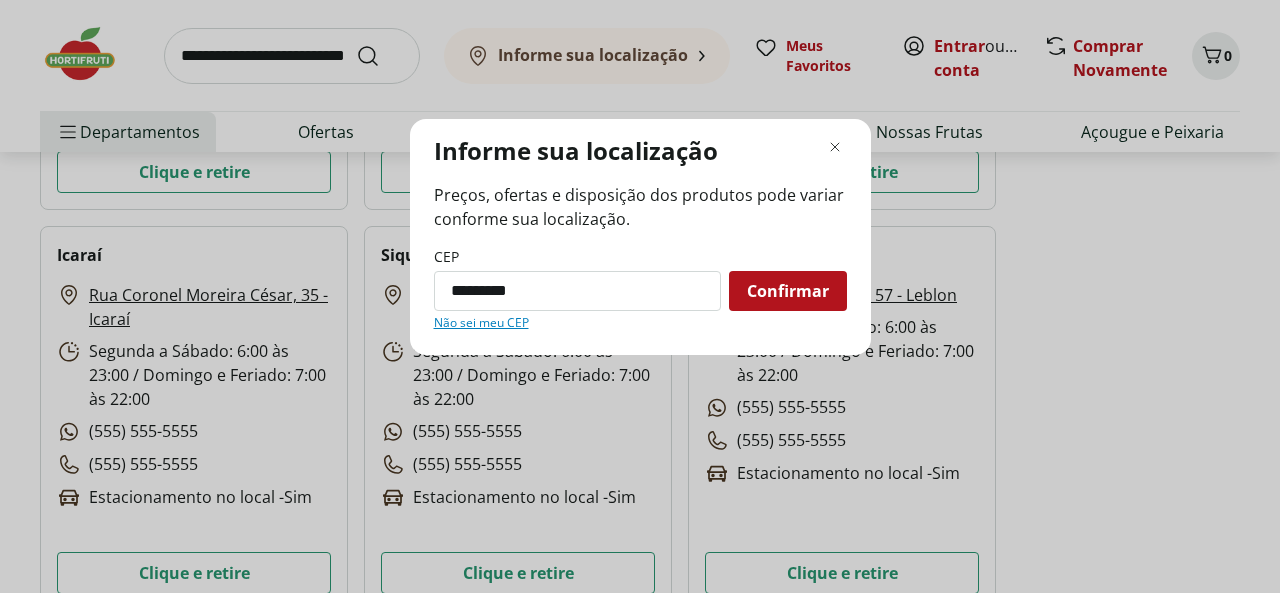click on "Confirmar" at bounding box center (788, 291) 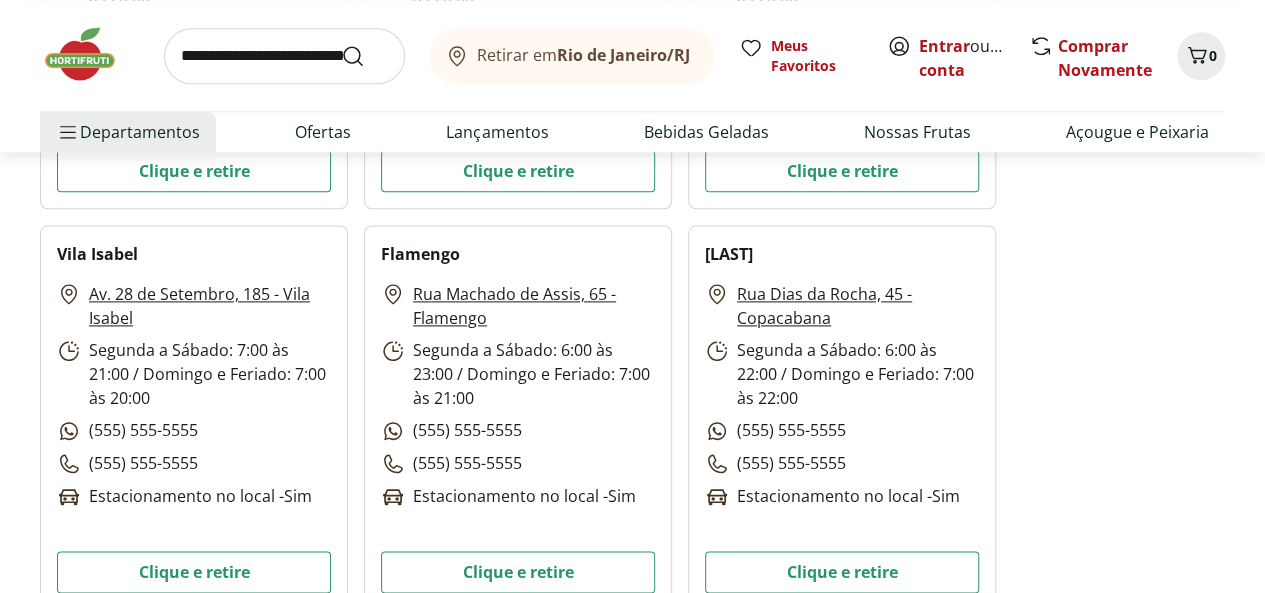 scroll, scrollTop: 1300, scrollLeft: 0, axis: vertical 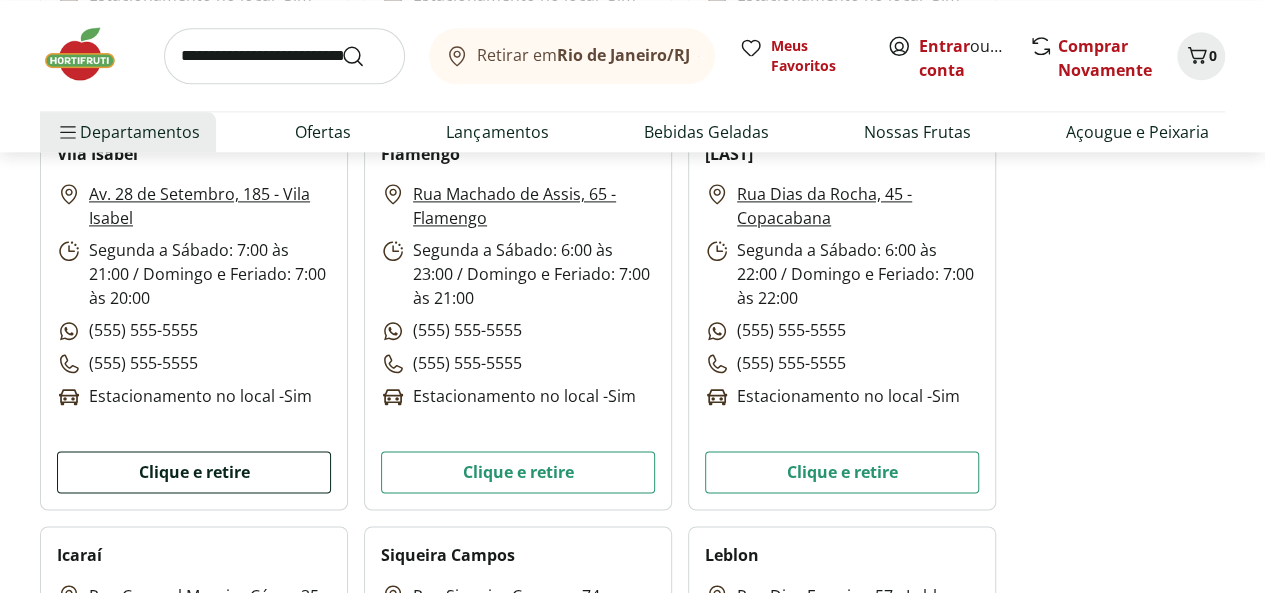 click on "Clique e retire" at bounding box center (194, 472) 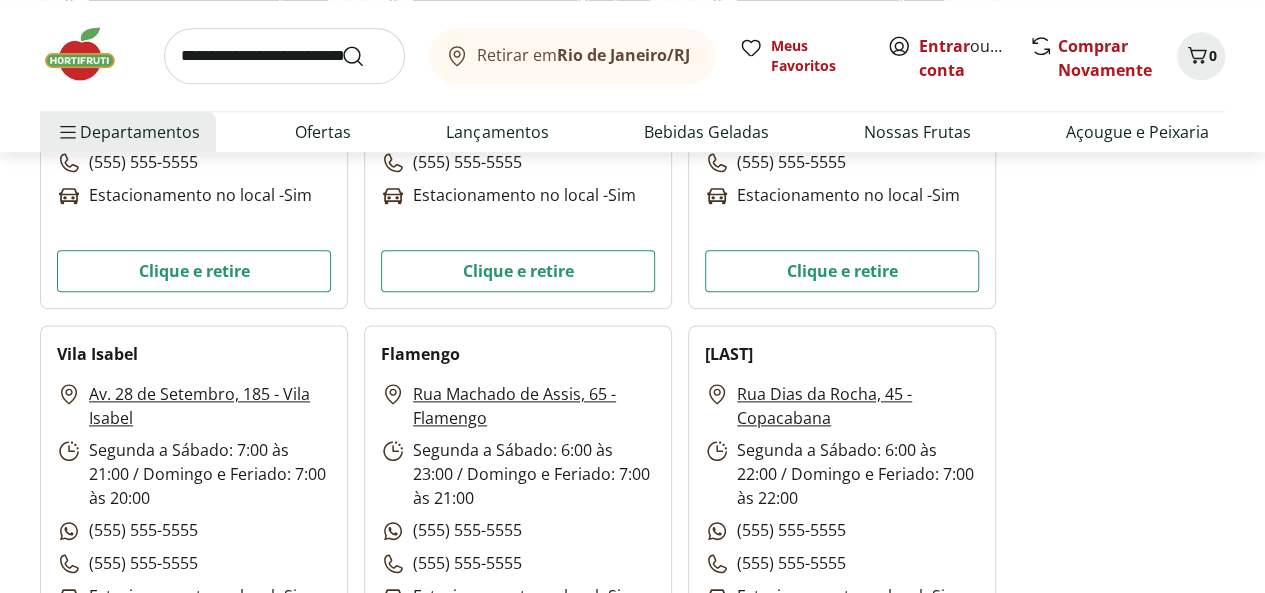 scroll, scrollTop: 1400, scrollLeft: 0, axis: vertical 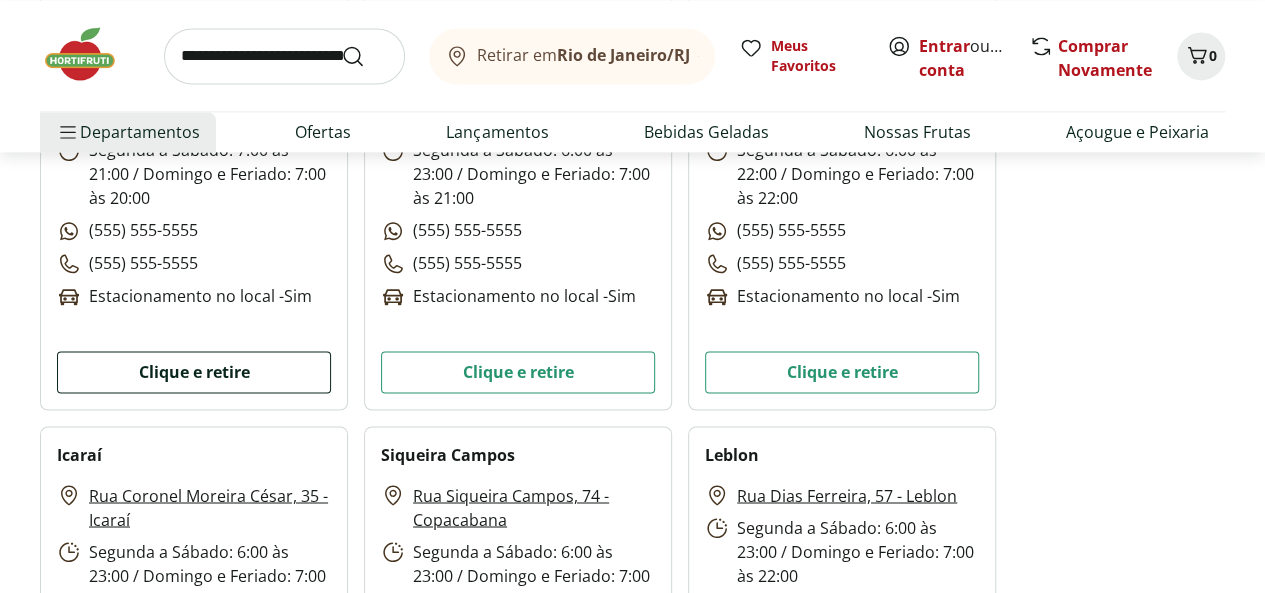 click on "Clique e retire" at bounding box center [194, 372] 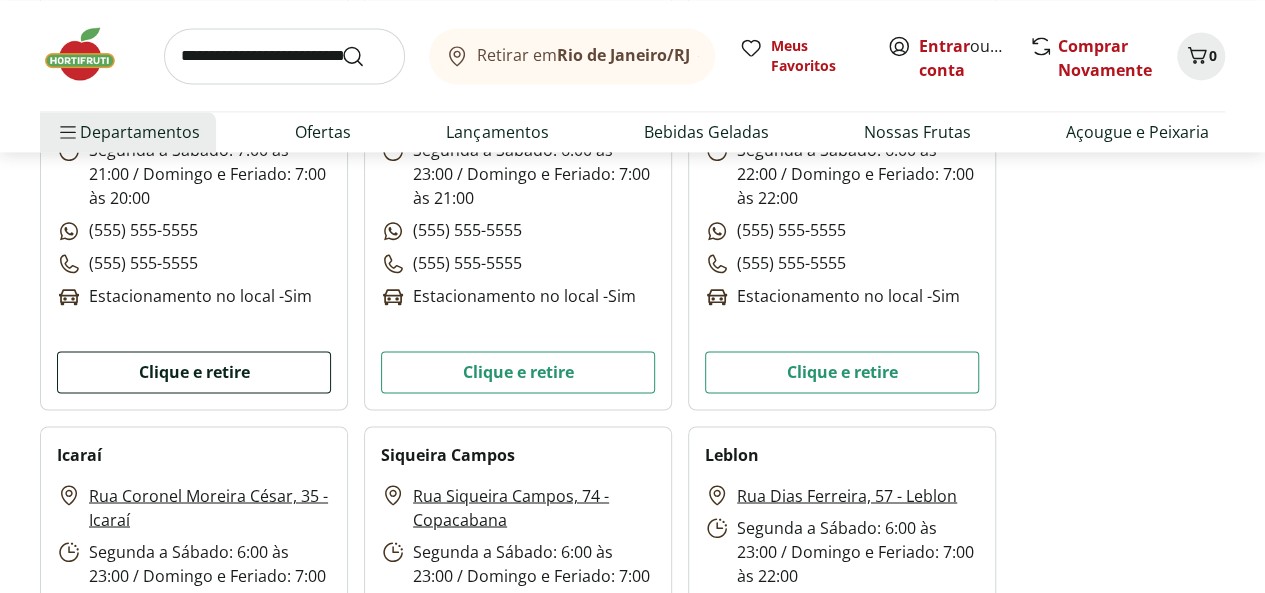 click on "Clique e retire" at bounding box center [194, 372] 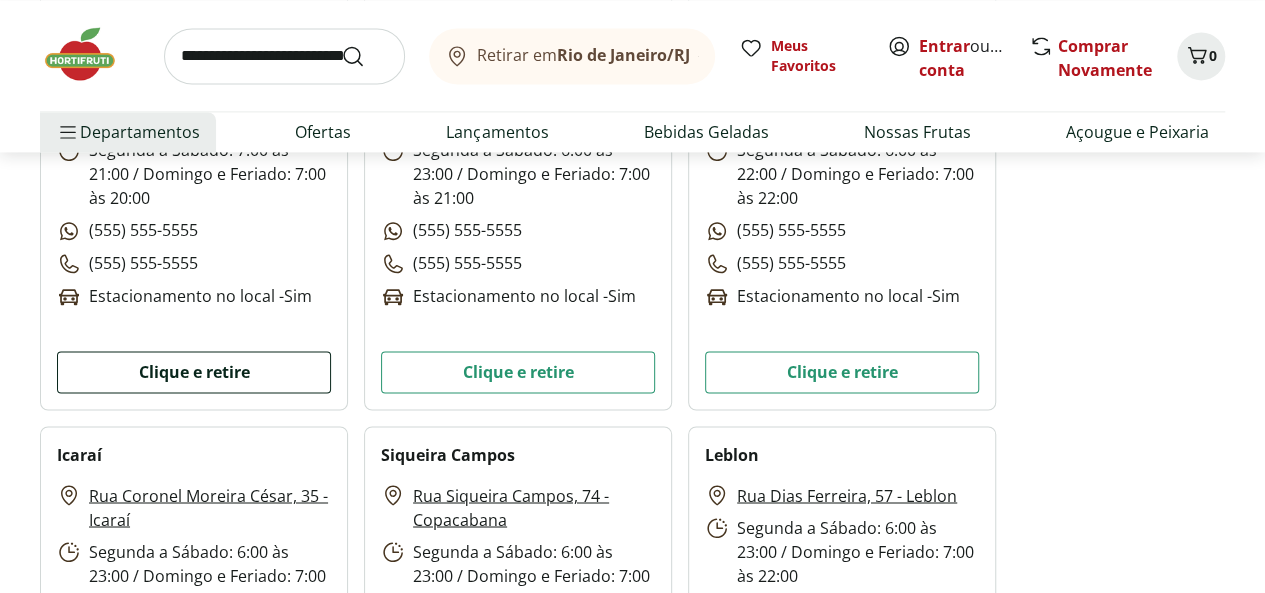 click on "Clique e retire" at bounding box center (194, 372) 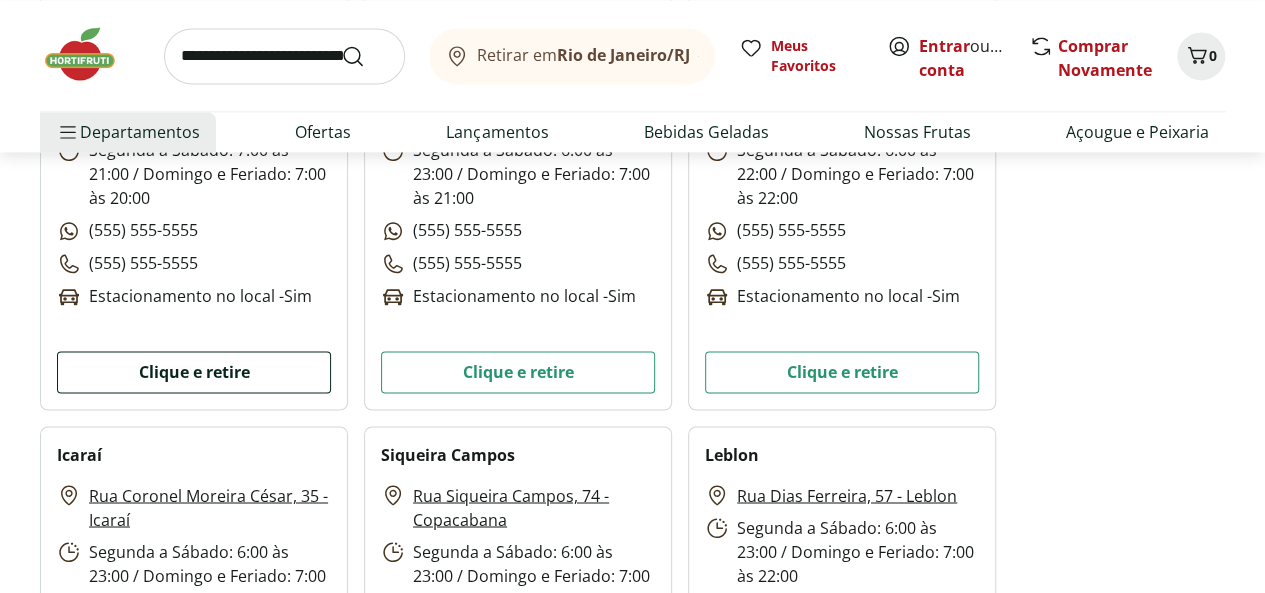 click on "Clique e retire" at bounding box center (194, 372) 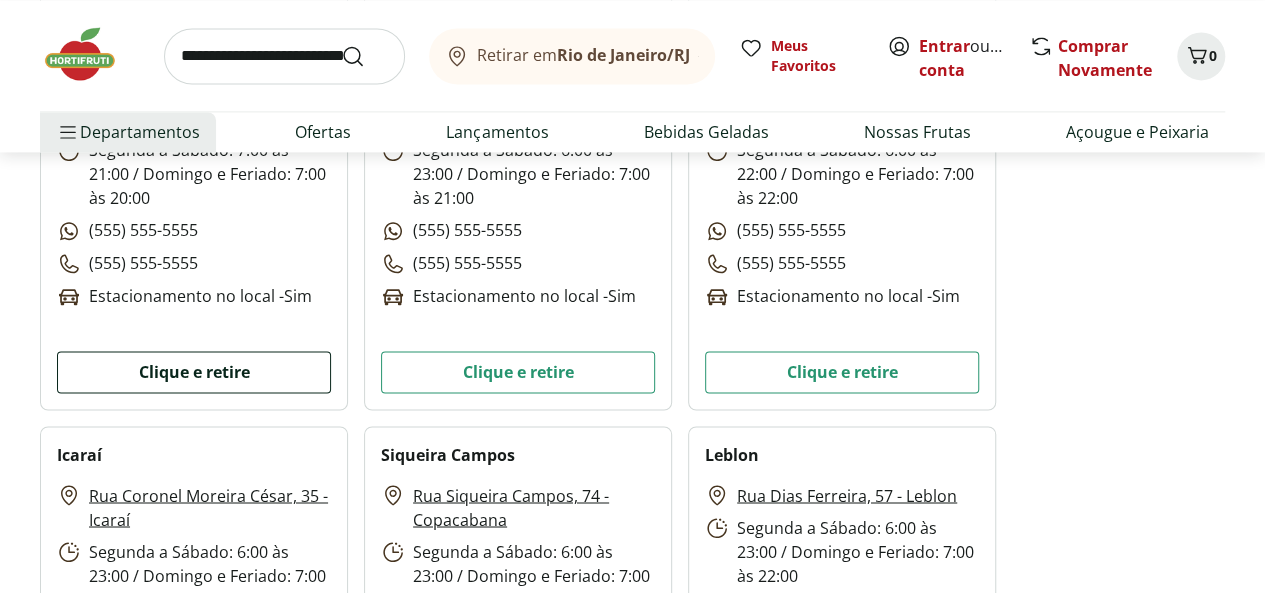 click on "Clique e retire" at bounding box center [194, 372] 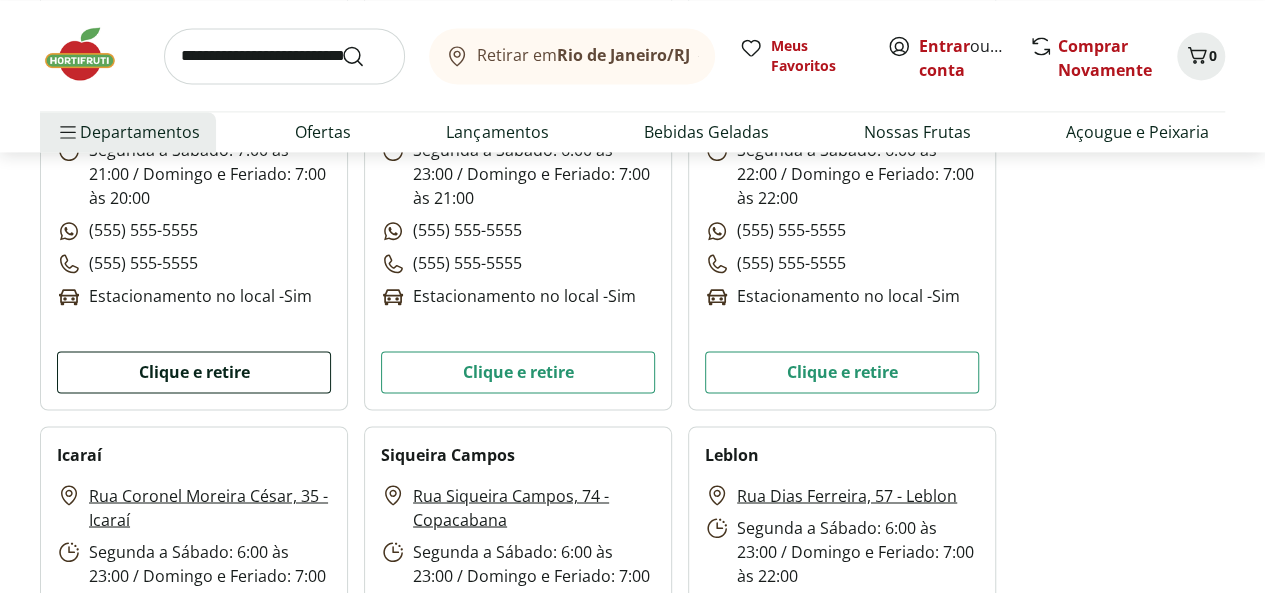click on "Clique e retire" at bounding box center [194, 372] 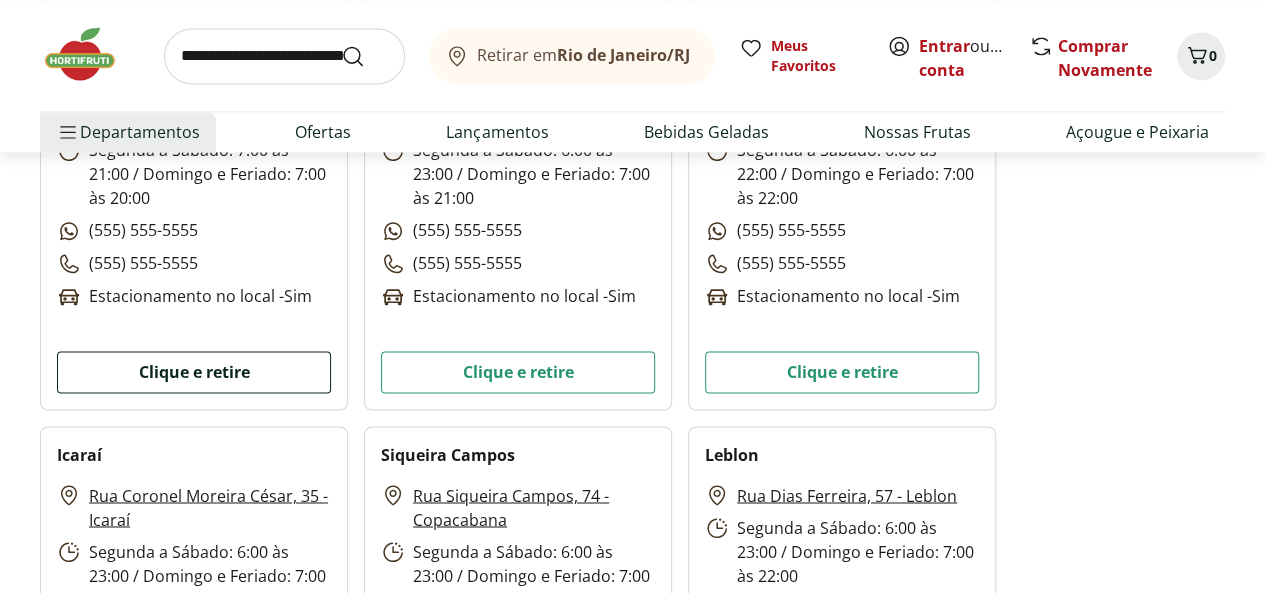 click on "Clique e retire" at bounding box center (194, 372) 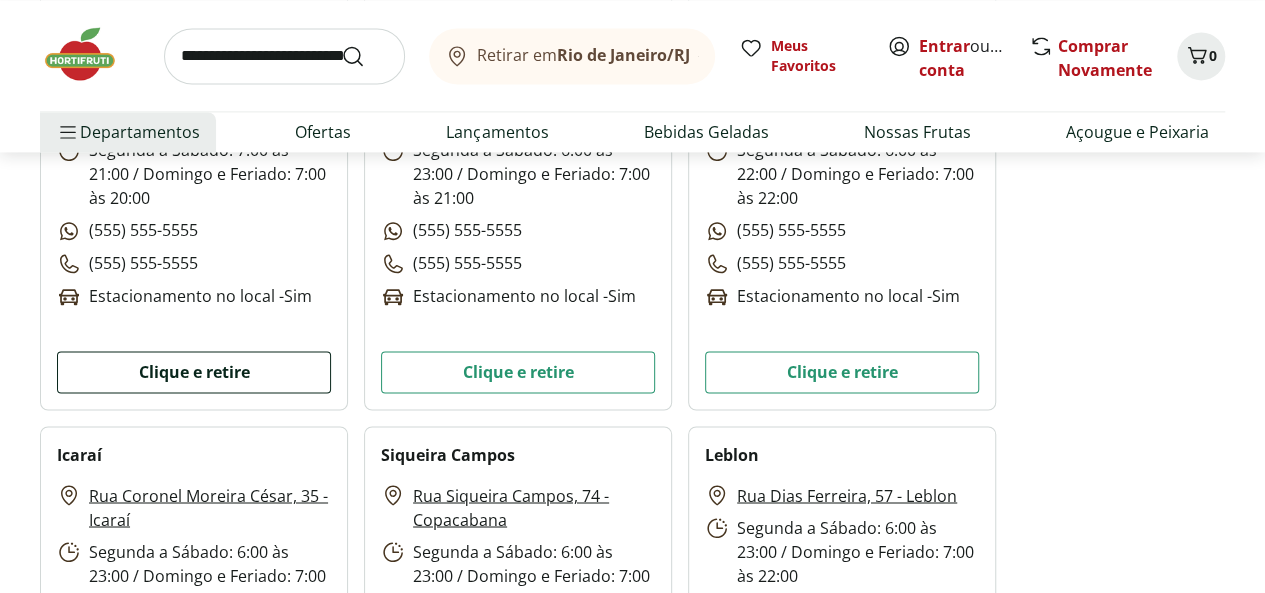 click on "Clique e retire" at bounding box center [194, 372] 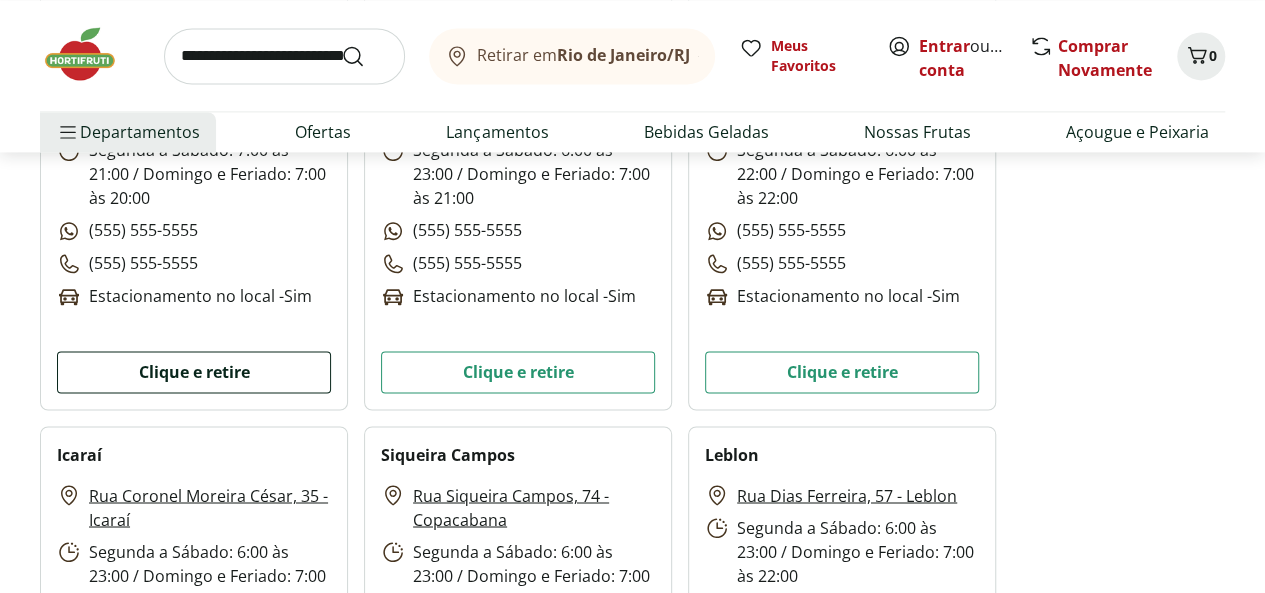 click on "Clique e retire" at bounding box center (194, 372) 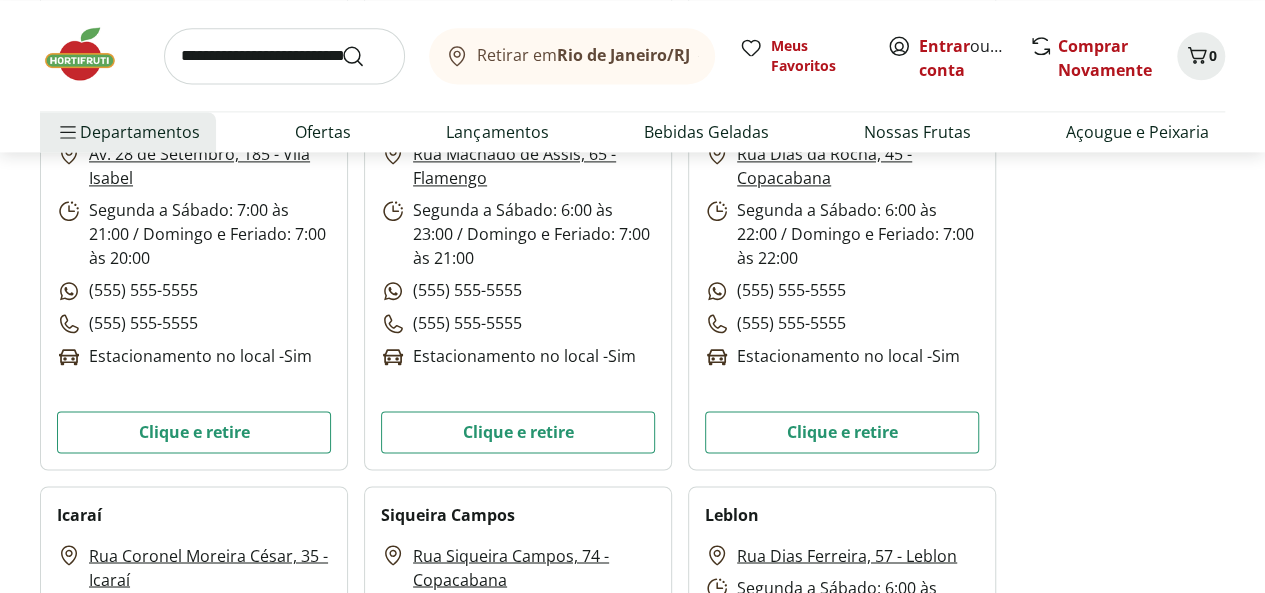 scroll, scrollTop: 1300, scrollLeft: 0, axis: vertical 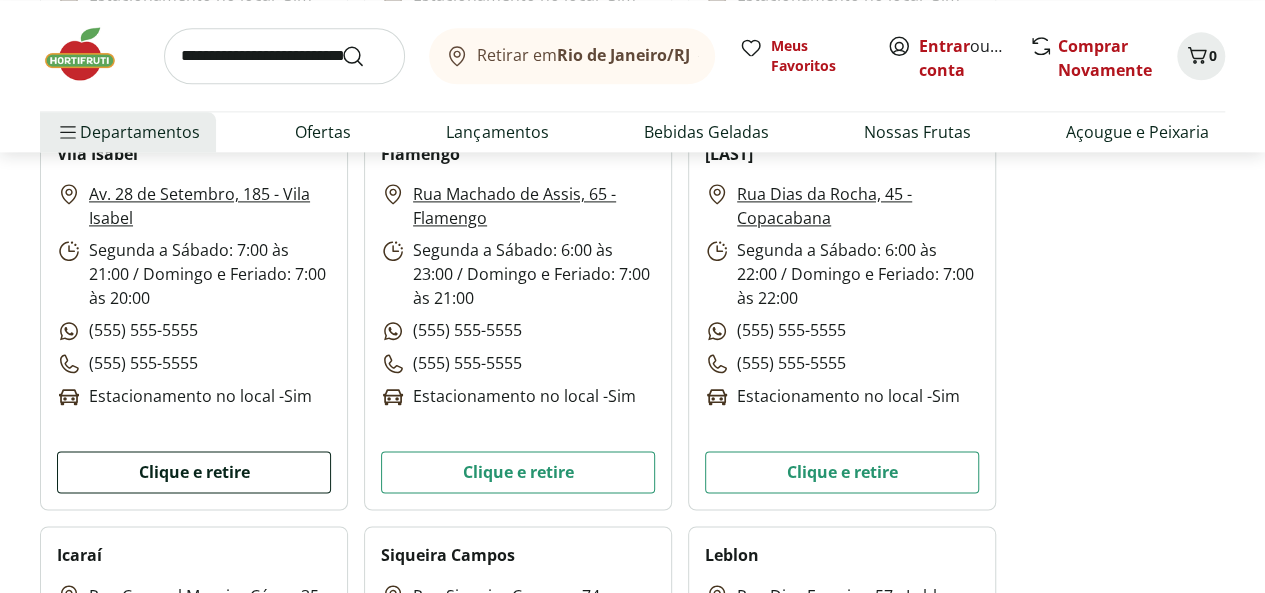 click on "Clique e retire" at bounding box center [194, 472] 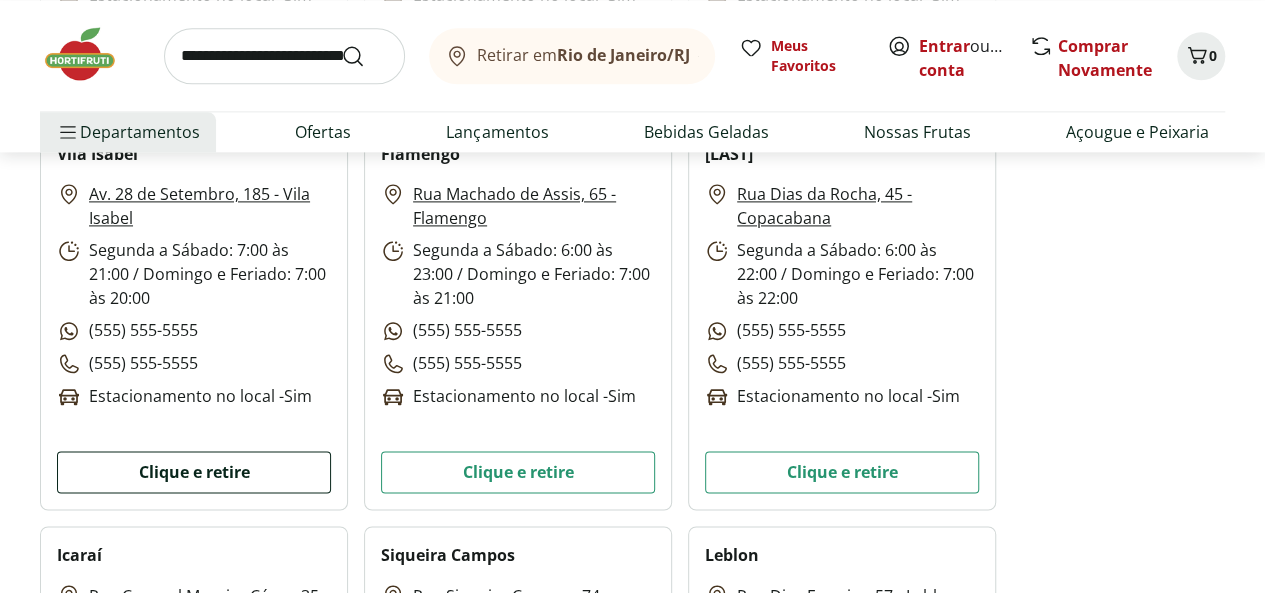 click on "Clique e retire" at bounding box center [194, 472] 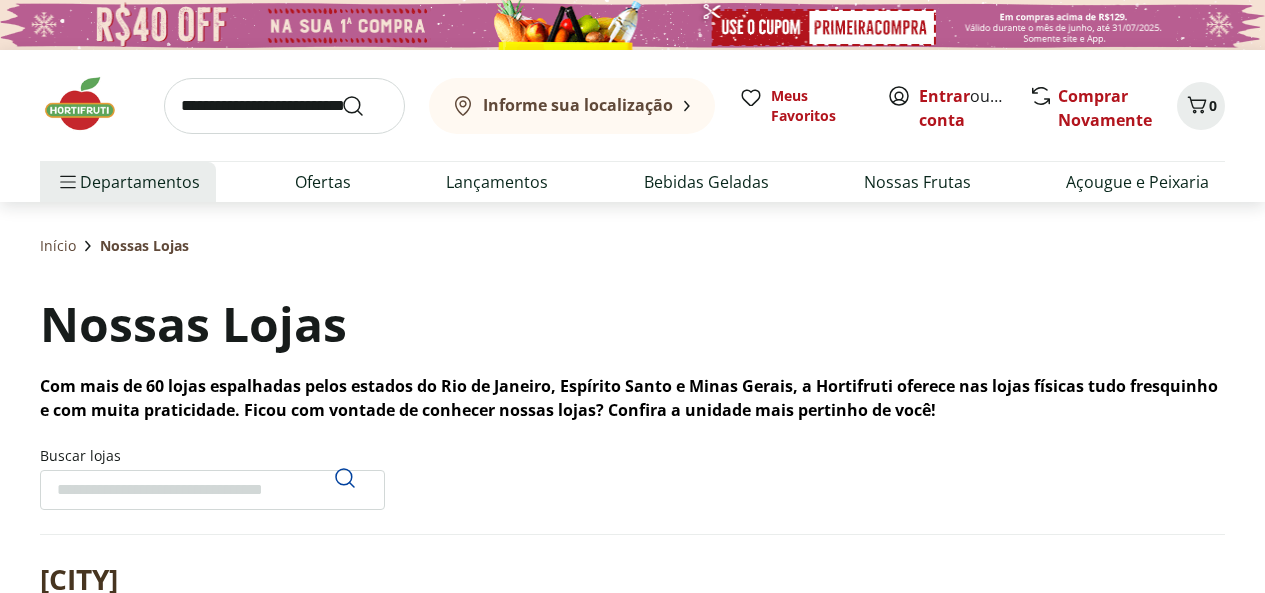 scroll, scrollTop: 0, scrollLeft: 0, axis: both 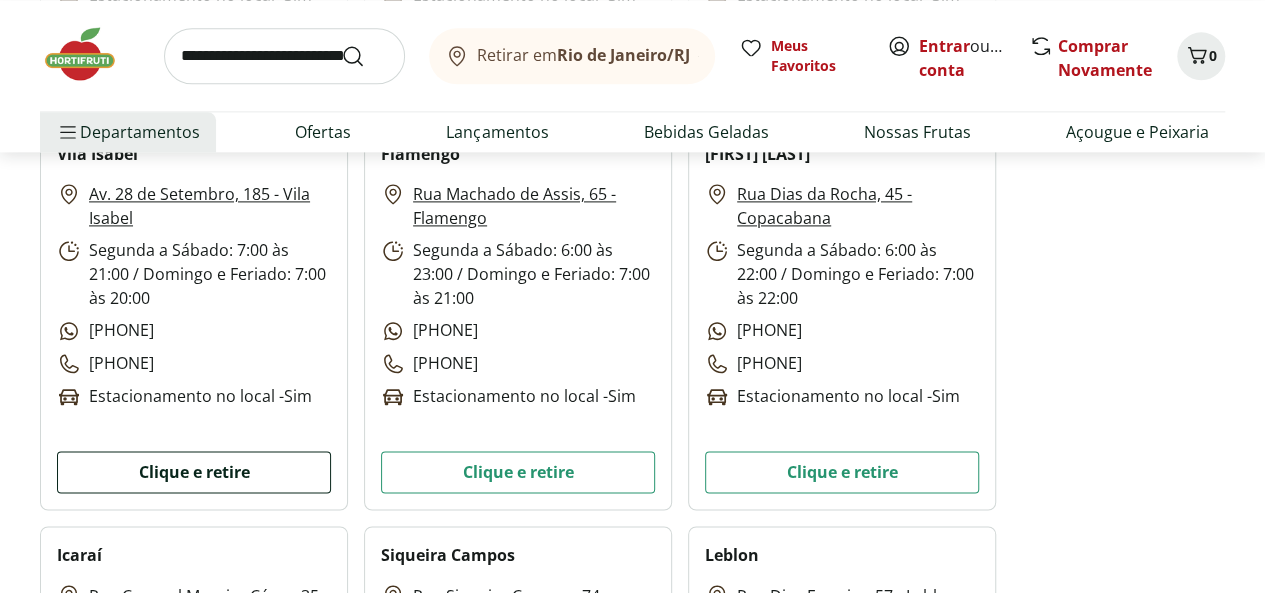 click on "Clique e retire" at bounding box center (194, 472) 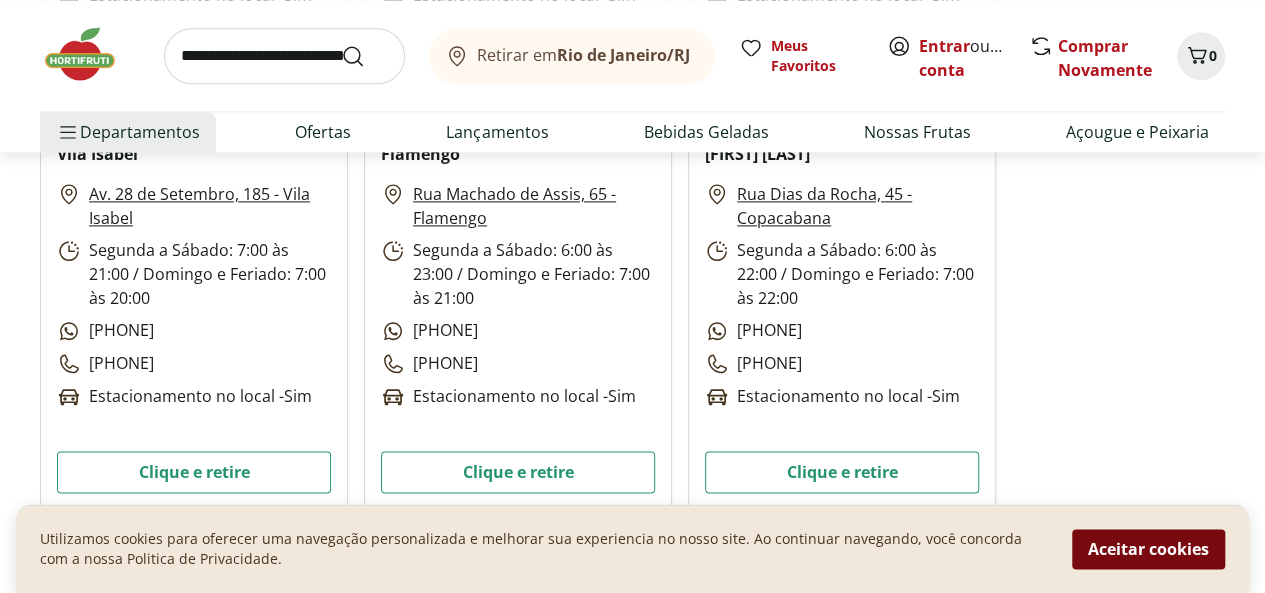 click on "Aceitar cookies" at bounding box center [1148, 549] 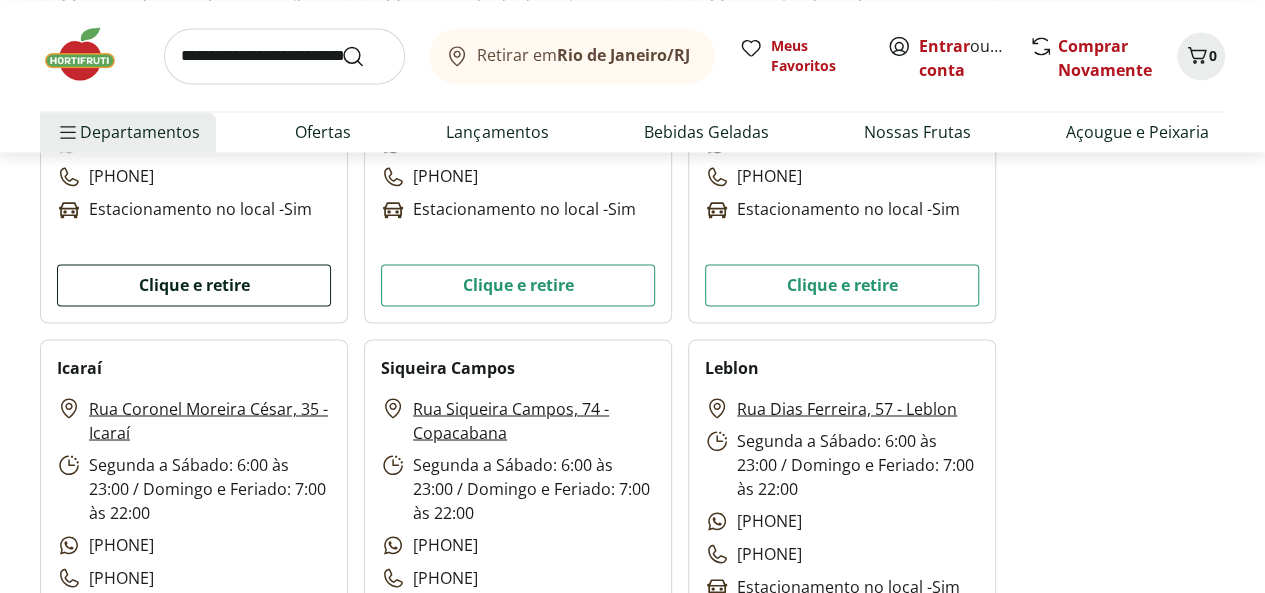 scroll, scrollTop: 1500, scrollLeft: 0, axis: vertical 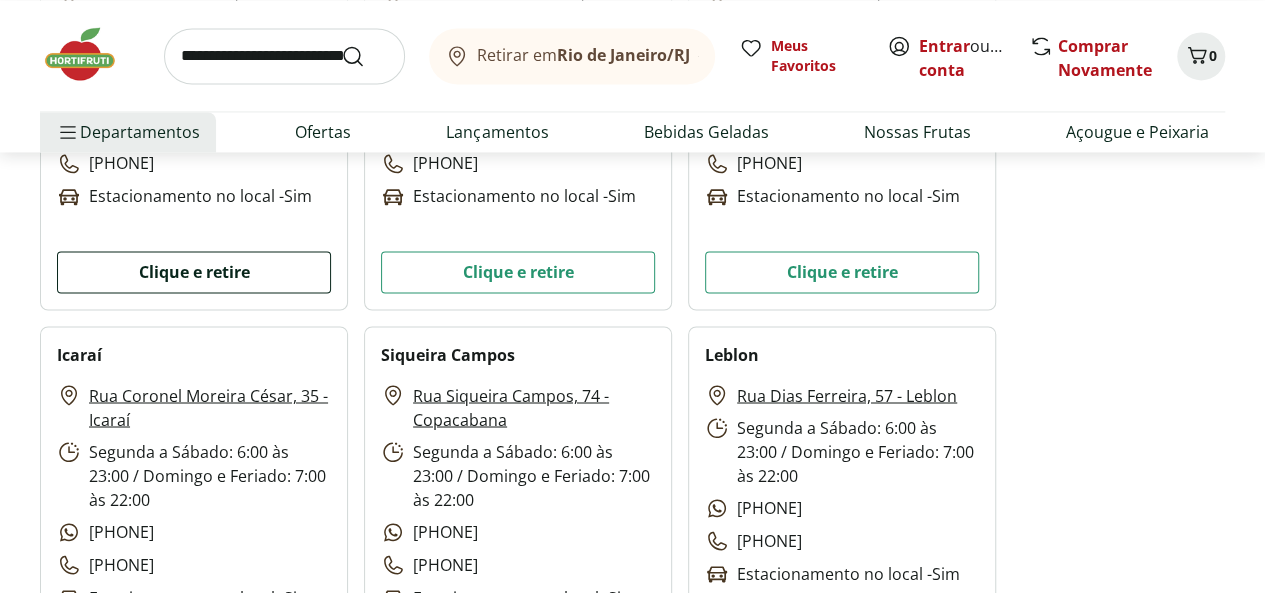 click on "Clique e retire" at bounding box center [194, 272] 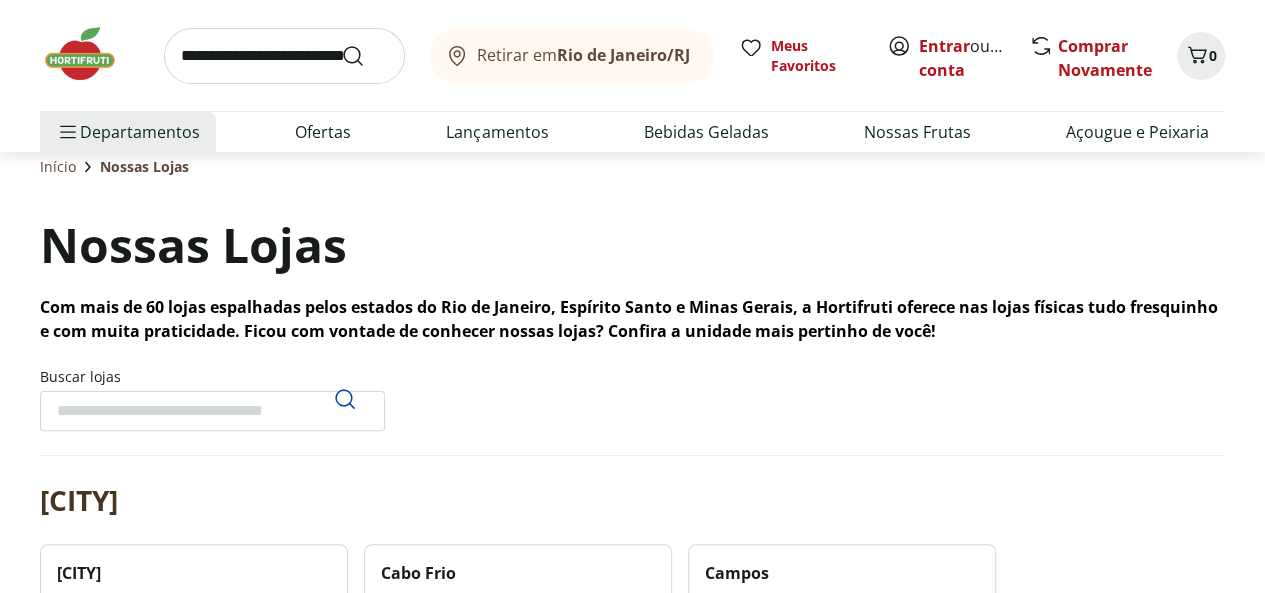 scroll, scrollTop: 0, scrollLeft: 0, axis: both 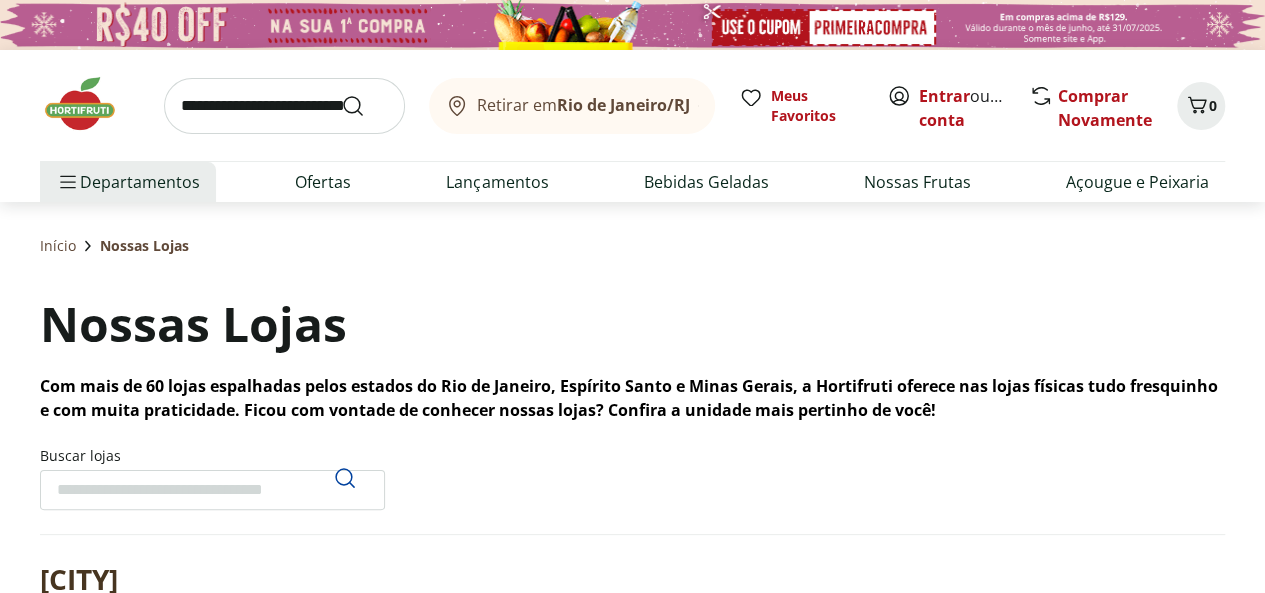 click at bounding box center [632, 25] 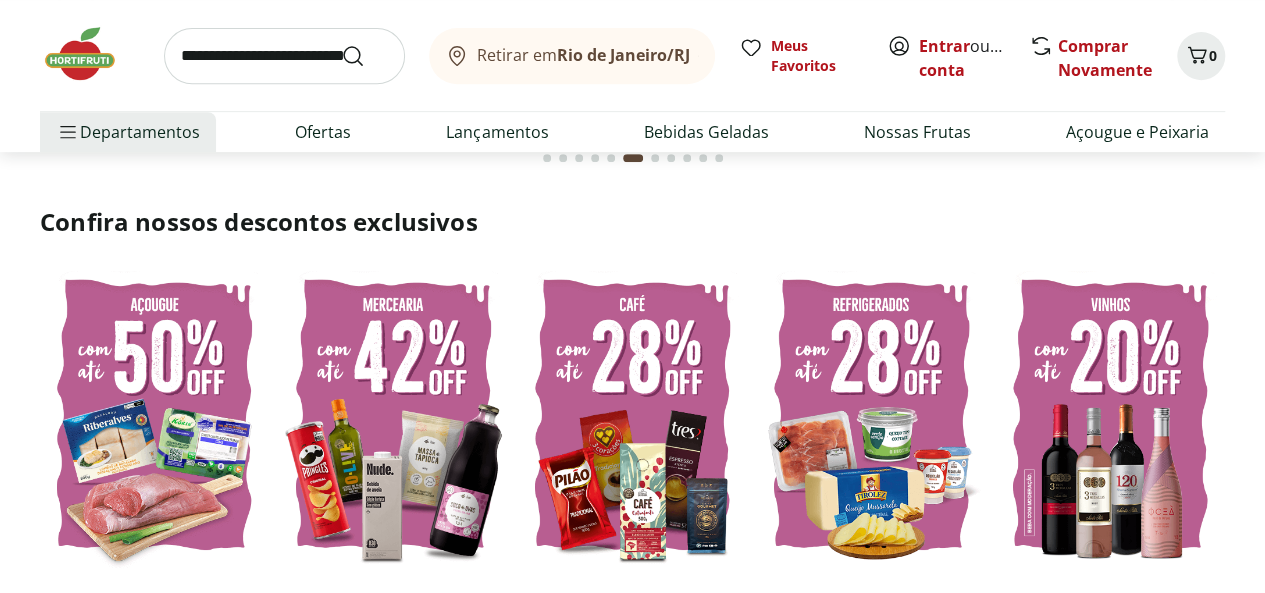 scroll, scrollTop: 0, scrollLeft: 0, axis: both 